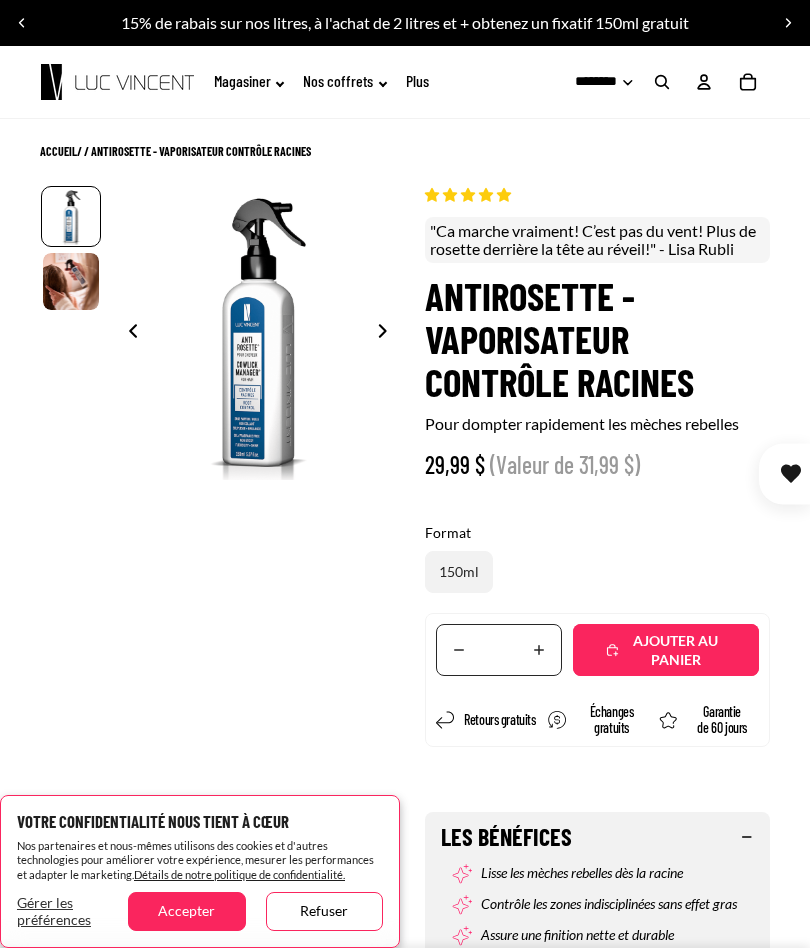 scroll, scrollTop: 0, scrollLeft: 0, axis: both 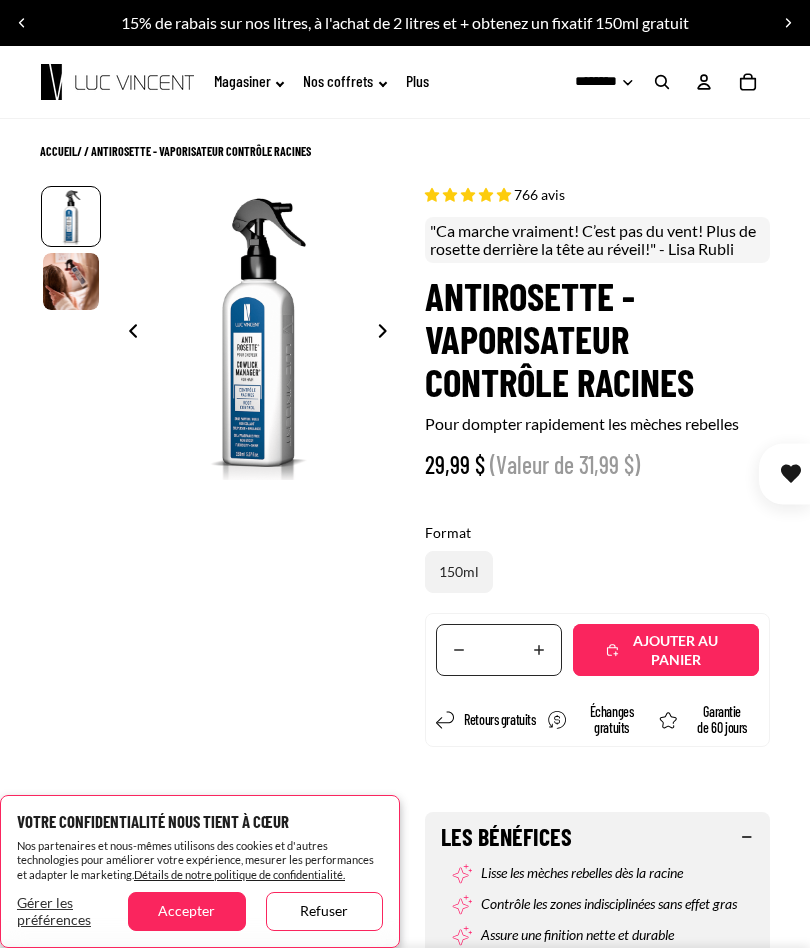 select on "**********" 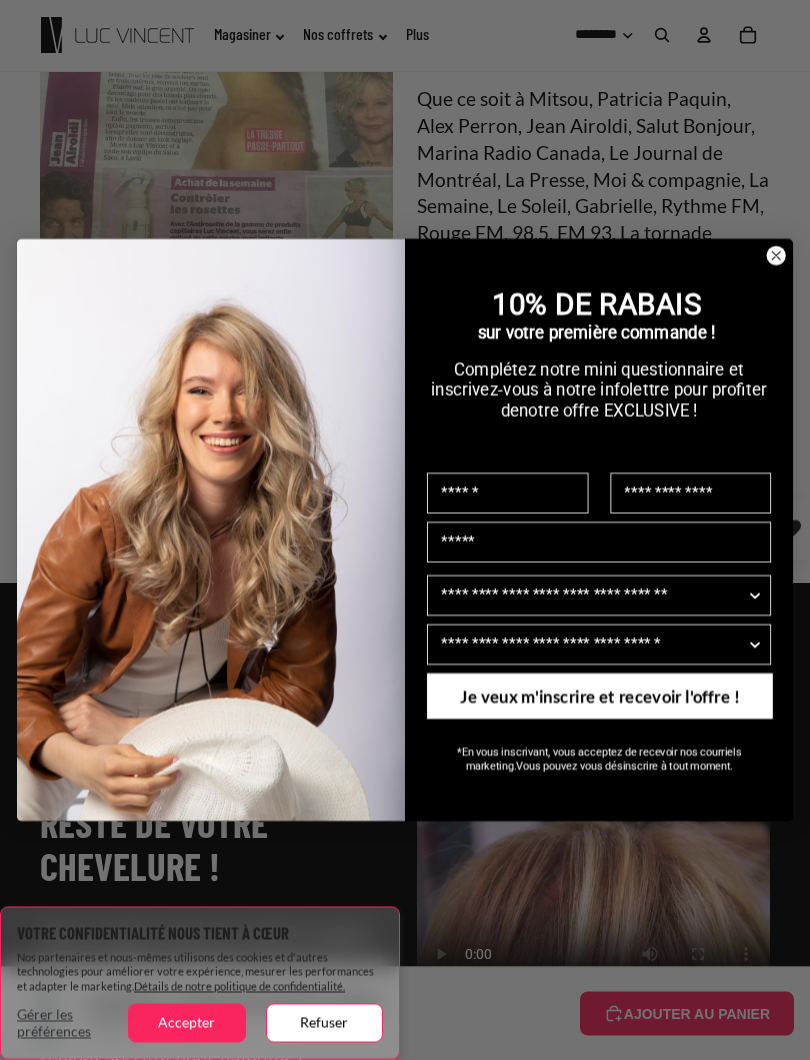scroll, scrollTop: 1929, scrollLeft: 0, axis: vertical 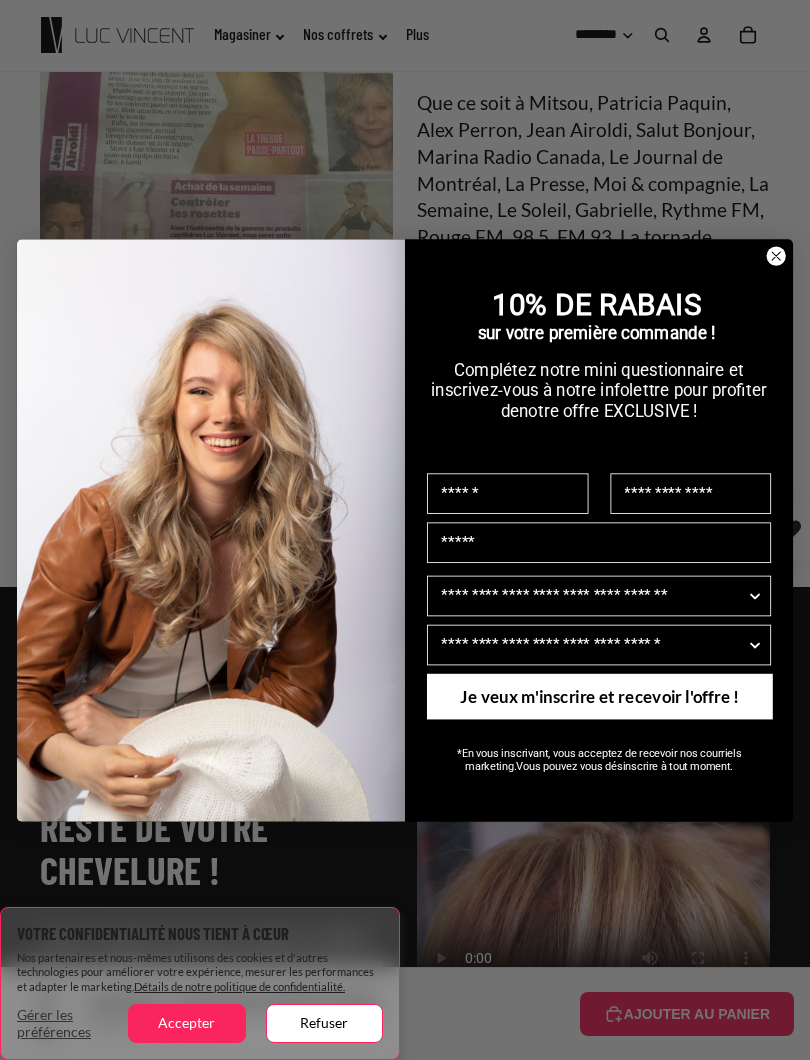 click 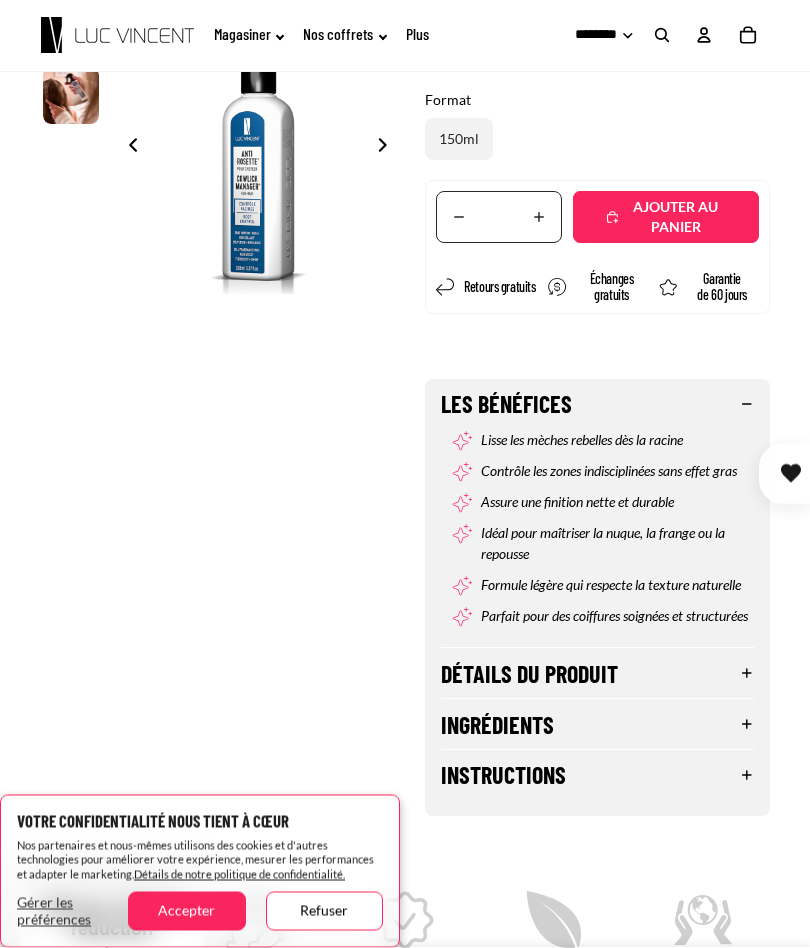 scroll, scrollTop: 0, scrollLeft: 0, axis: both 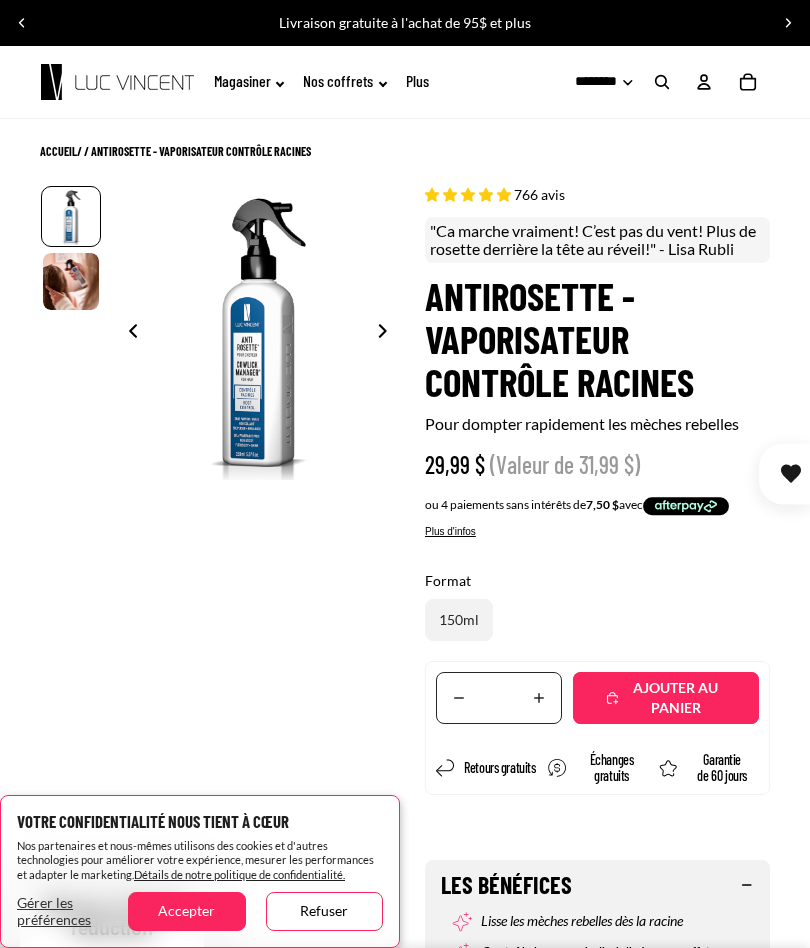 click at bounding box center [388, 333] 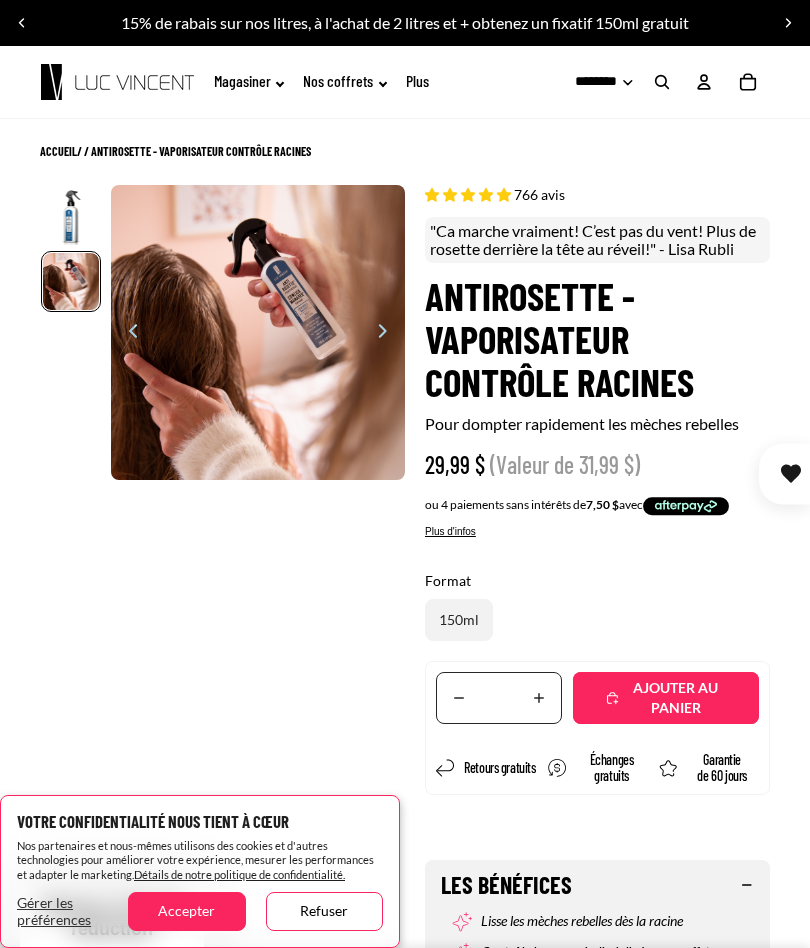 scroll, scrollTop: 0, scrollLeft: 295, axis: horizontal 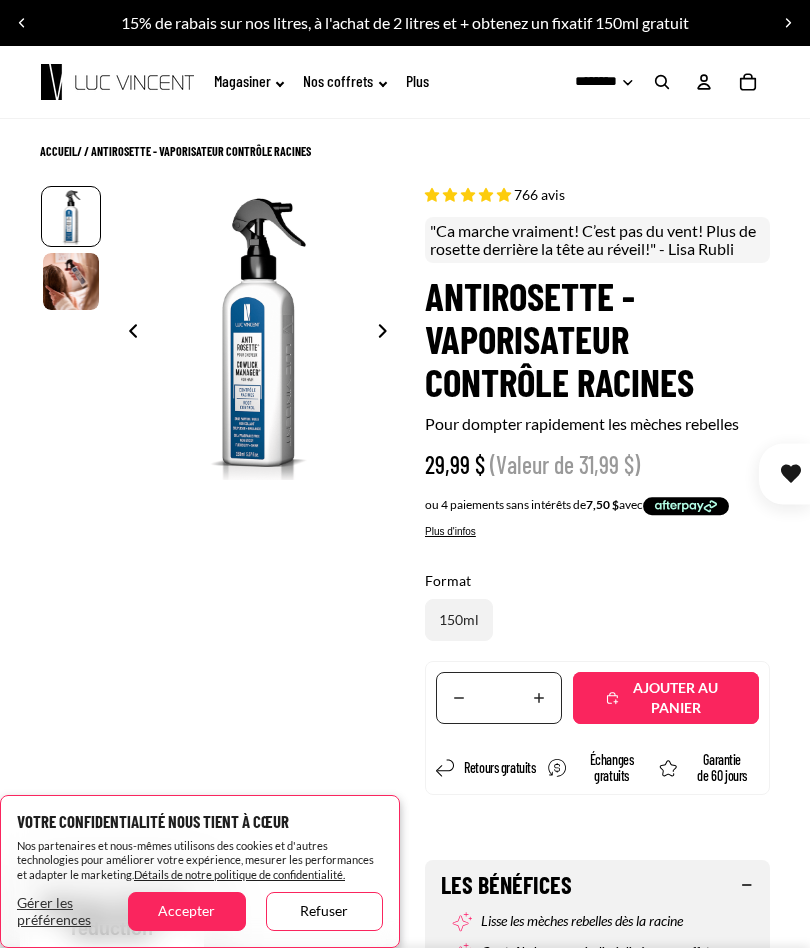 click 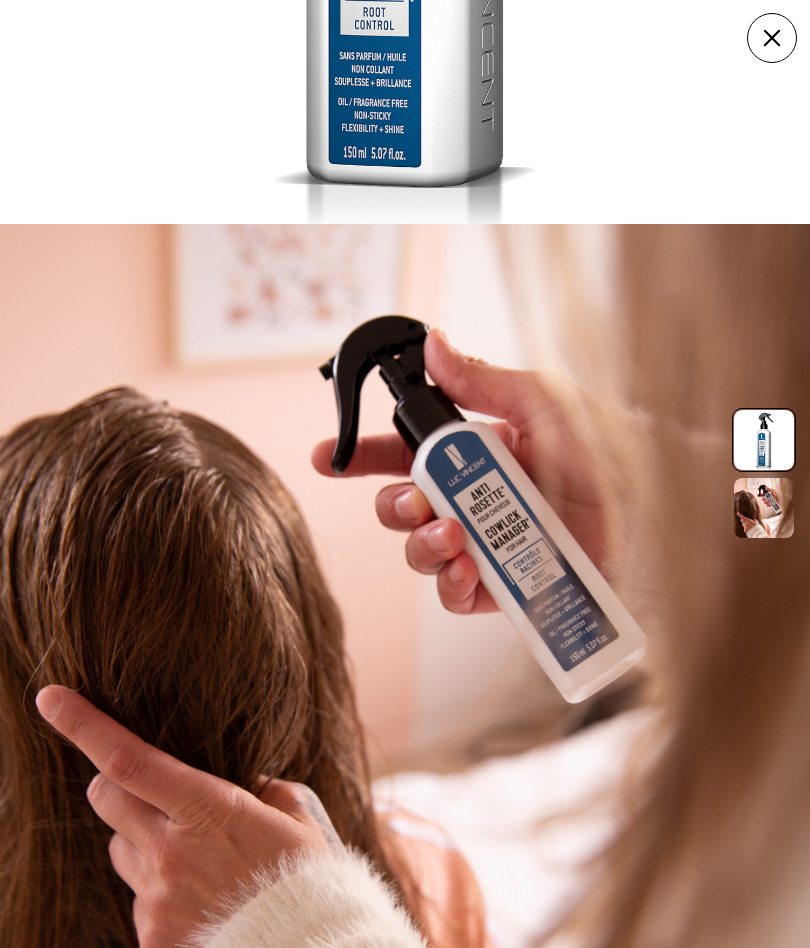 scroll, scrollTop: 627, scrollLeft: 0, axis: vertical 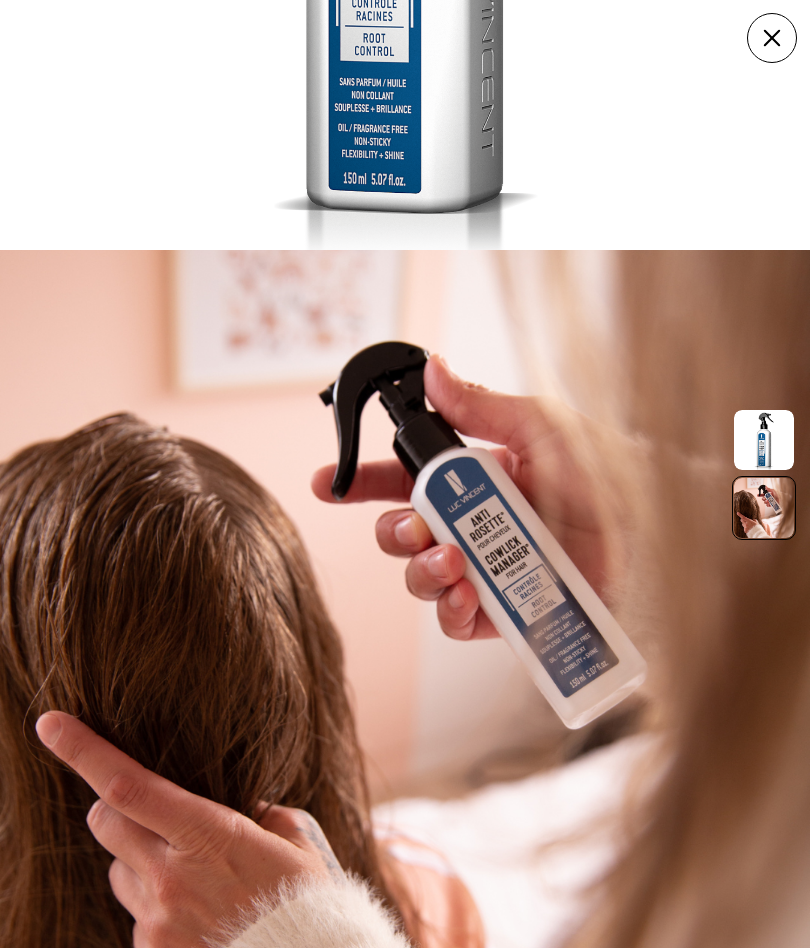 click on "Fermer" at bounding box center (772, 38) 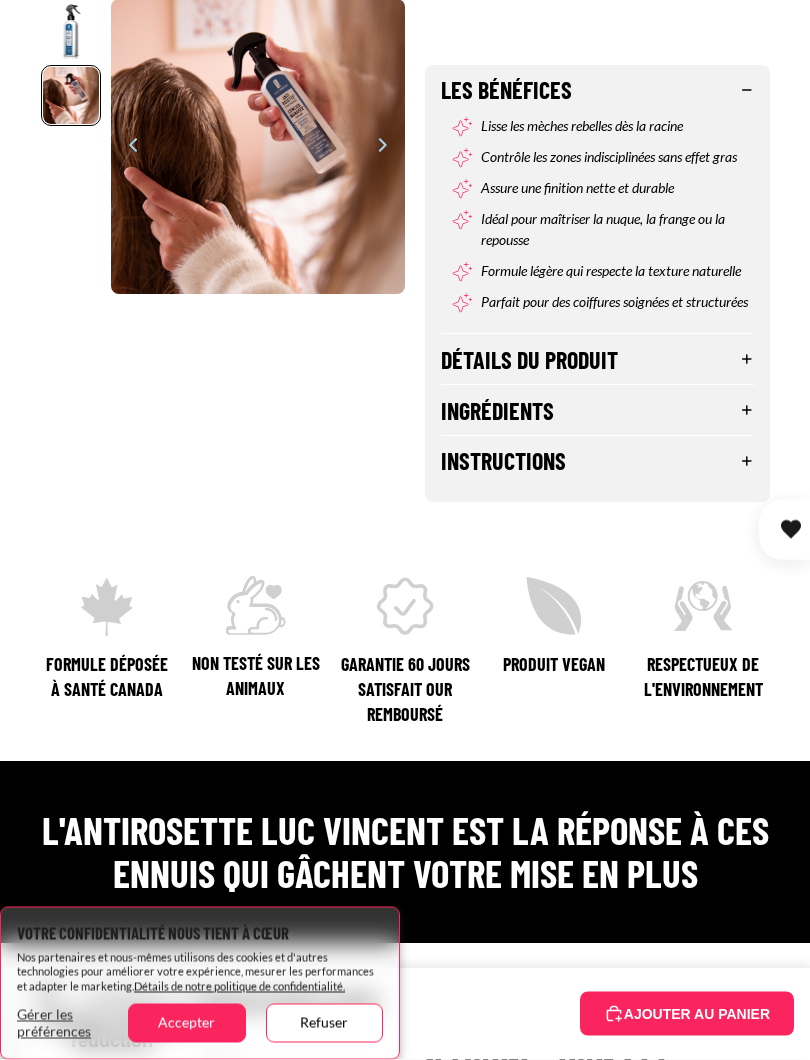 scroll, scrollTop: 795, scrollLeft: 0, axis: vertical 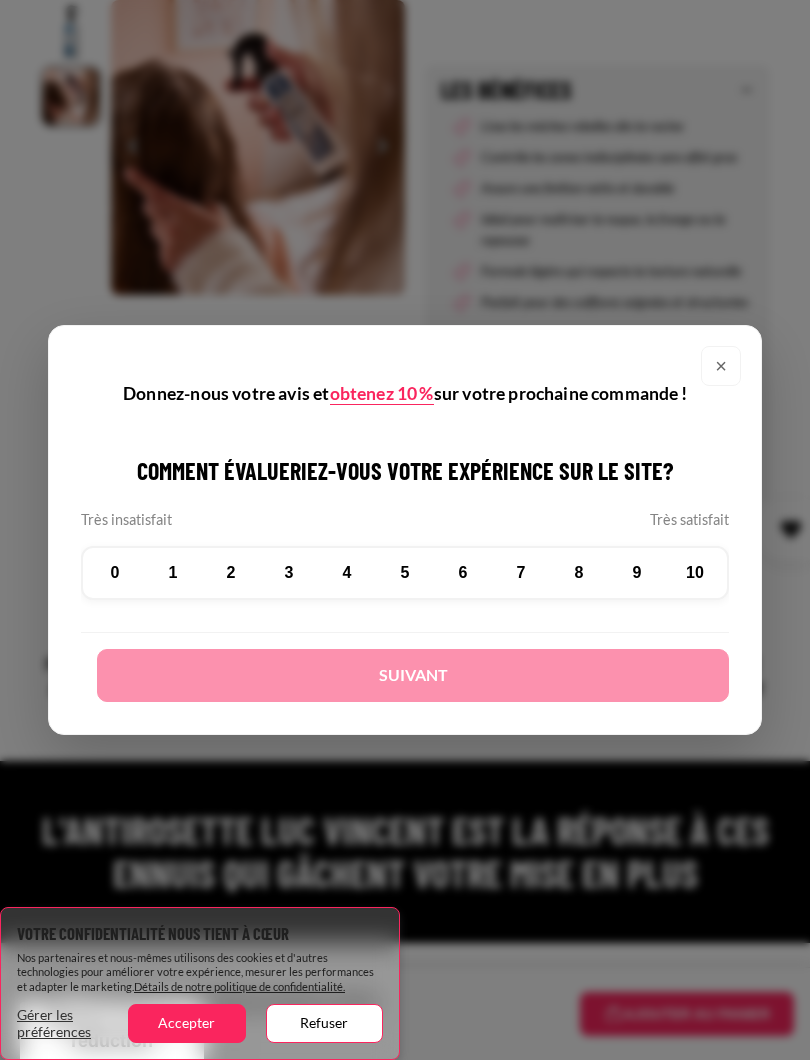 click on "×" at bounding box center (721, 366) 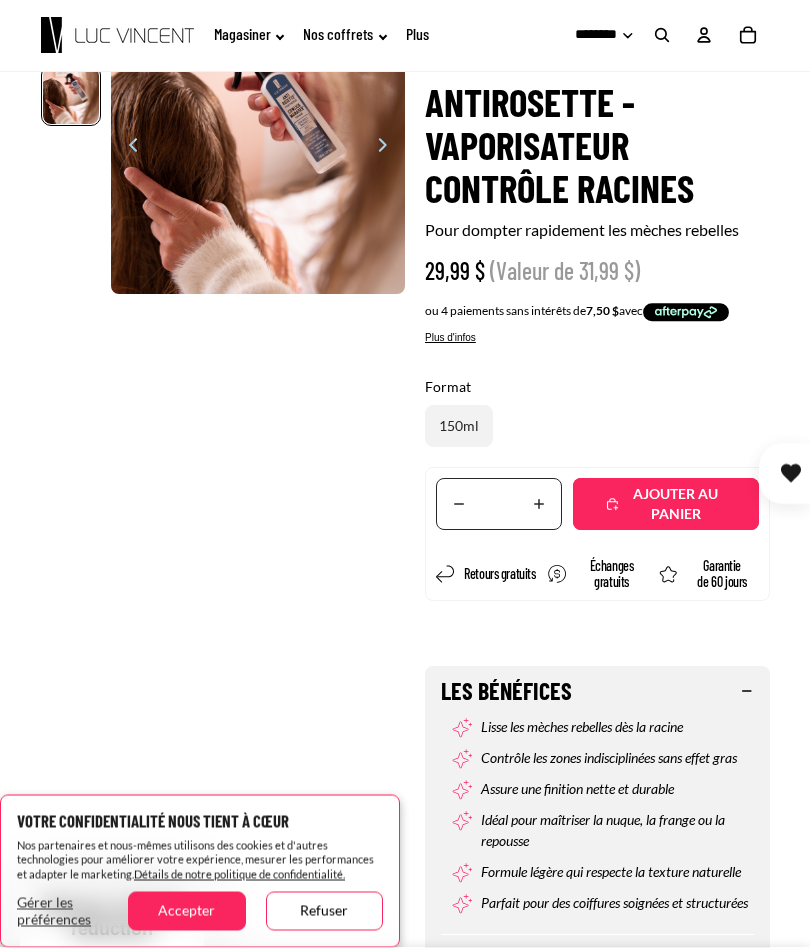 scroll, scrollTop: 0, scrollLeft: 0, axis: both 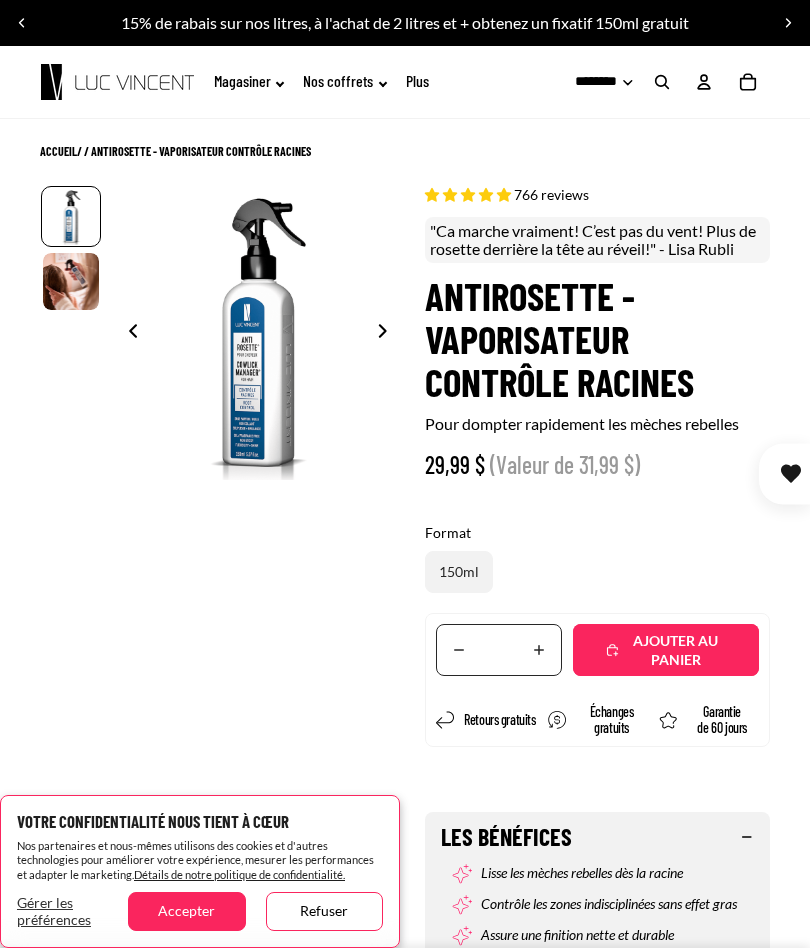 select on "**********" 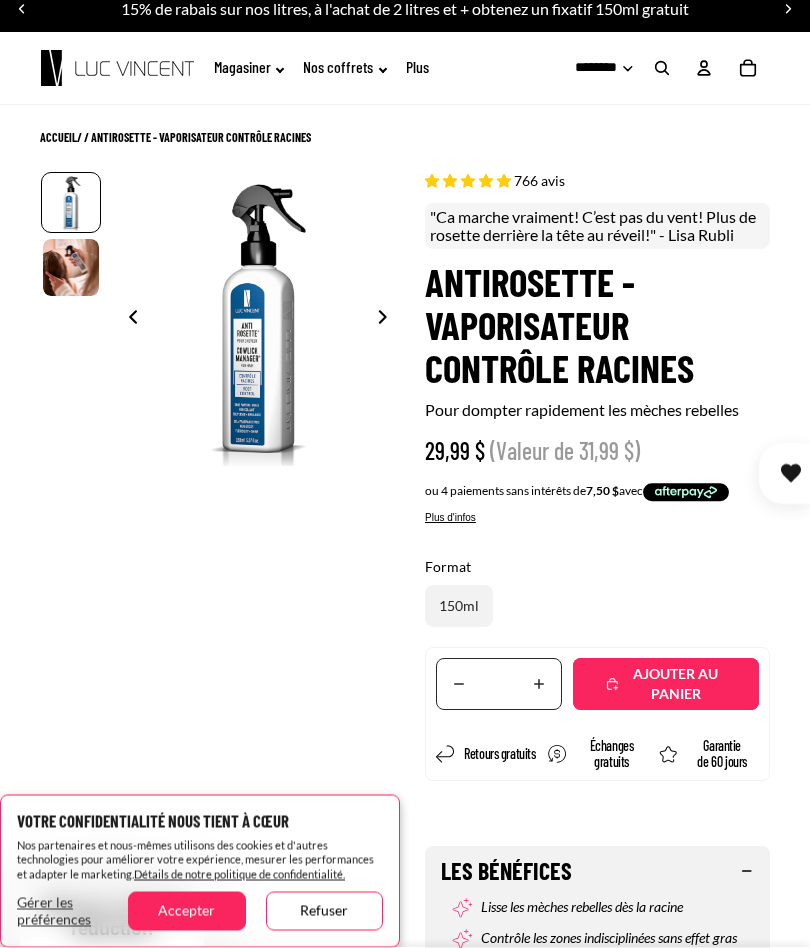 scroll, scrollTop: 0, scrollLeft: 0, axis: both 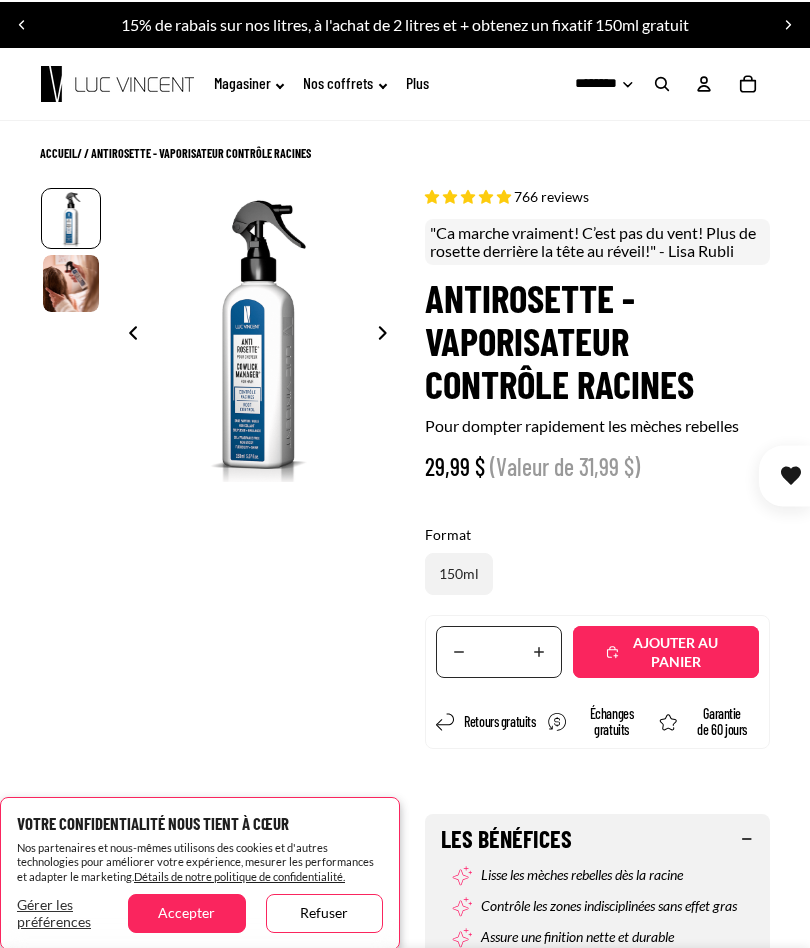 select on "**********" 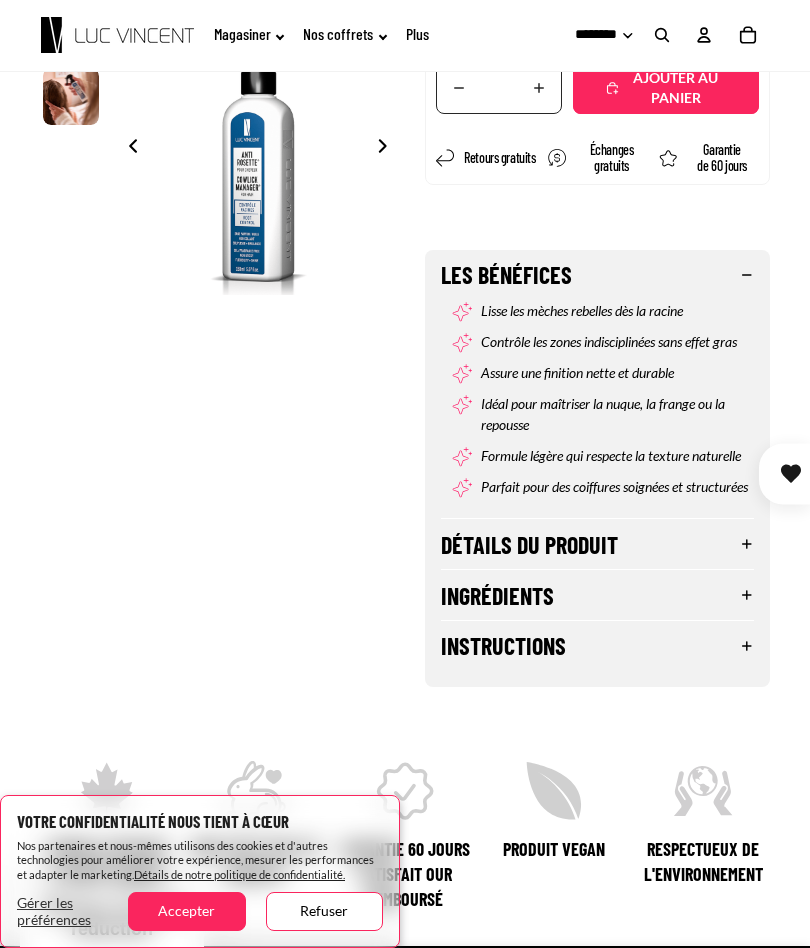 scroll, scrollTop: 0, scrollLeft: 0, axis: both 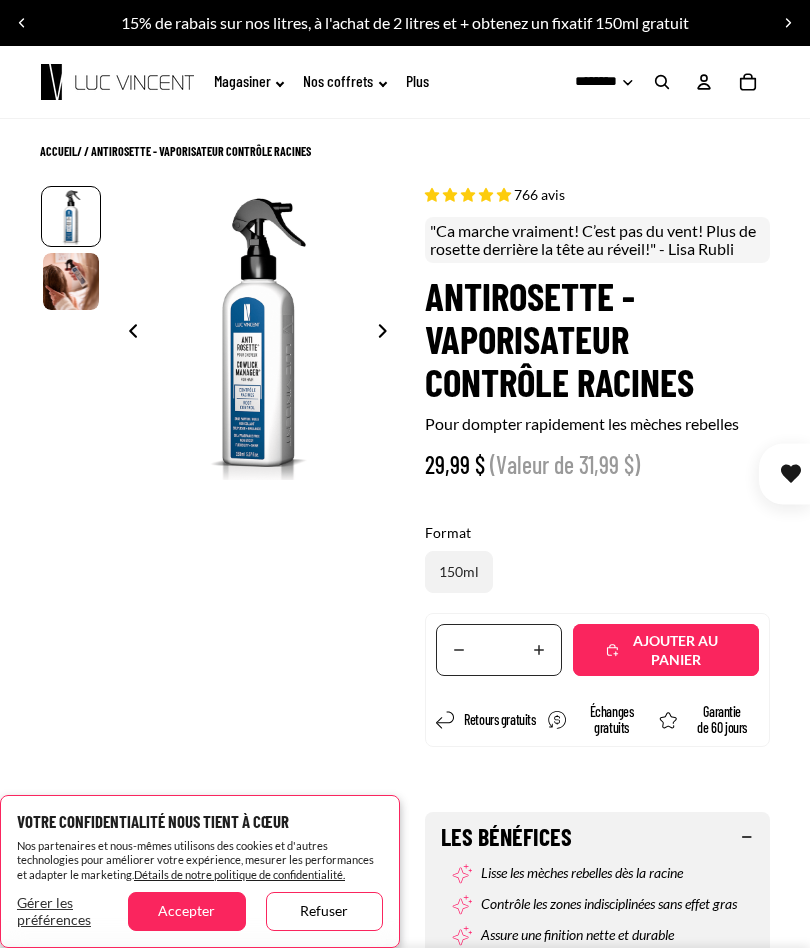 select on "**********" 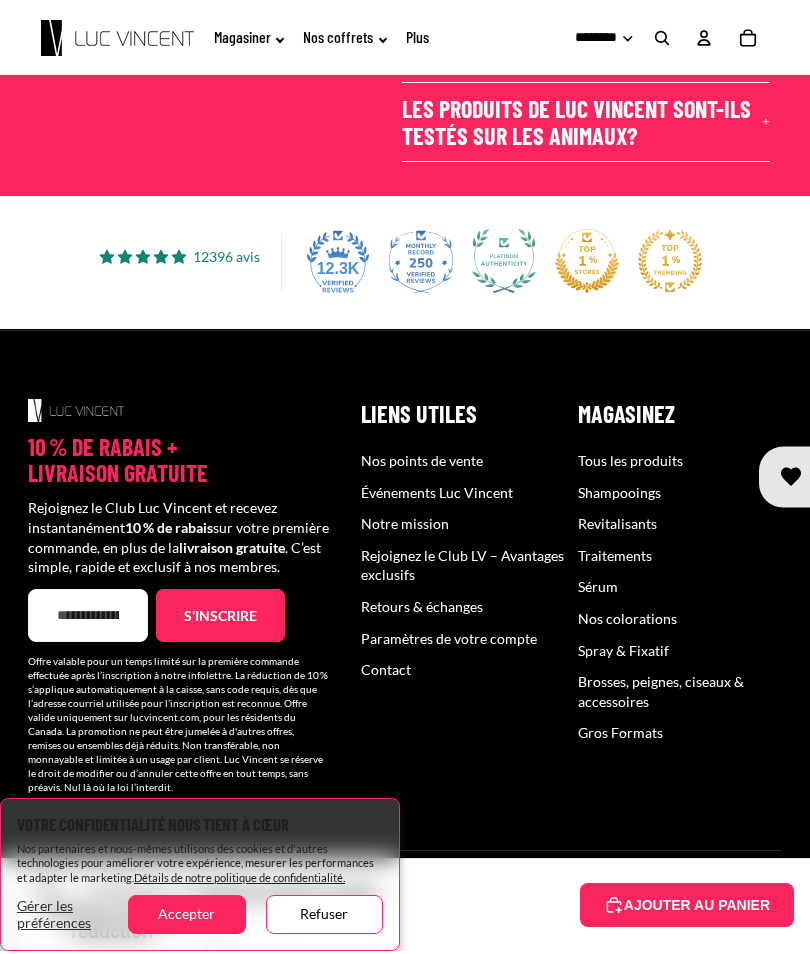 scroll, scrollTop: 6689, scrollLeft: 0, axis: vertical 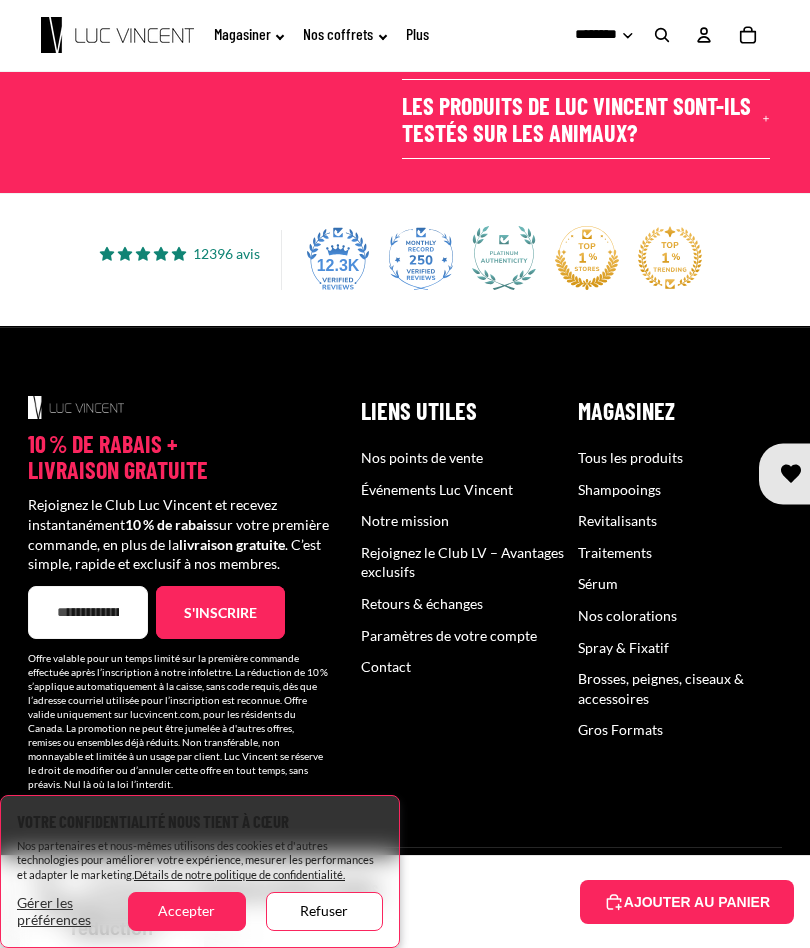 click on "s'inscrire" at bounding box center [220, 613] 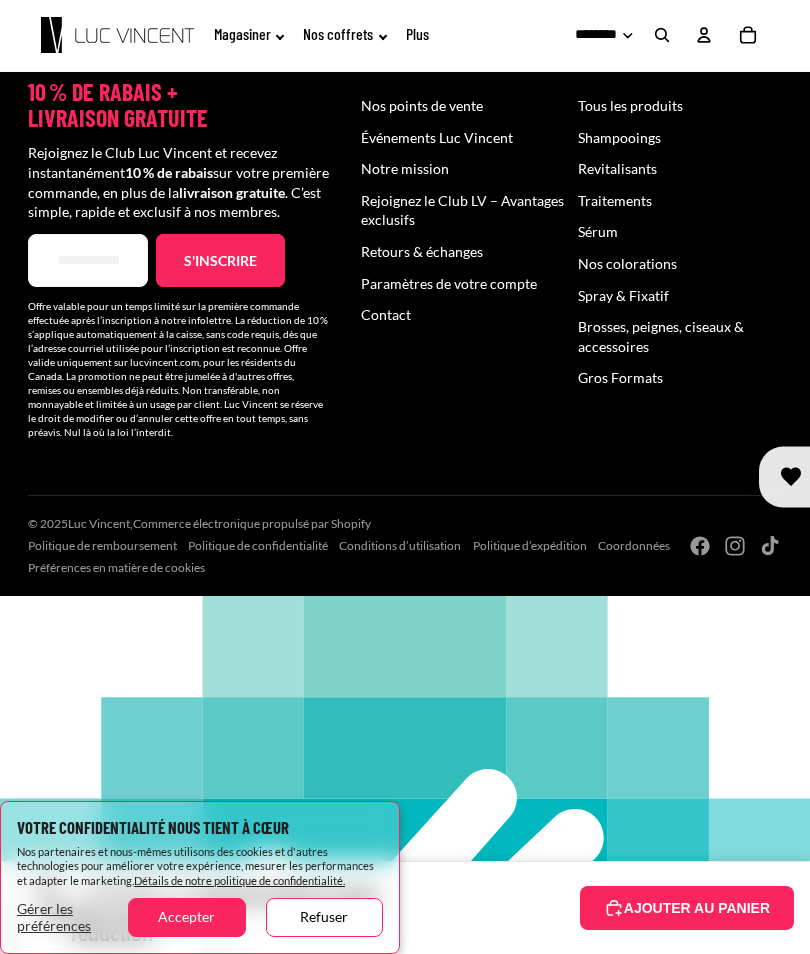 type on "**********" 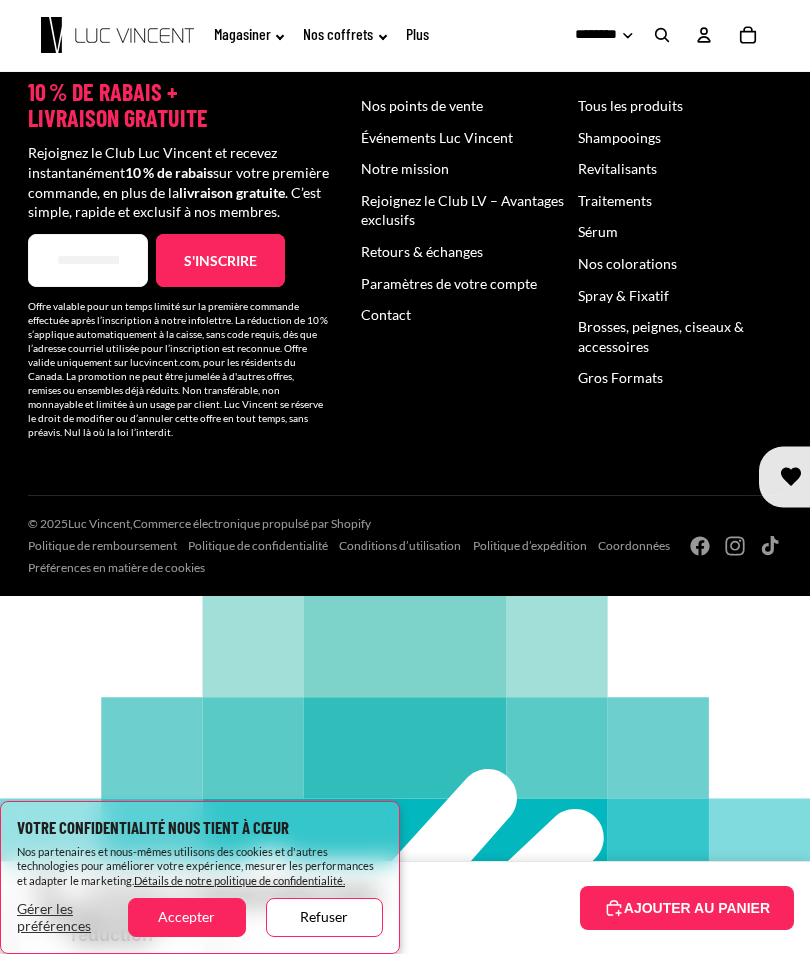 click on "**********" at bounding box center [88, 261] 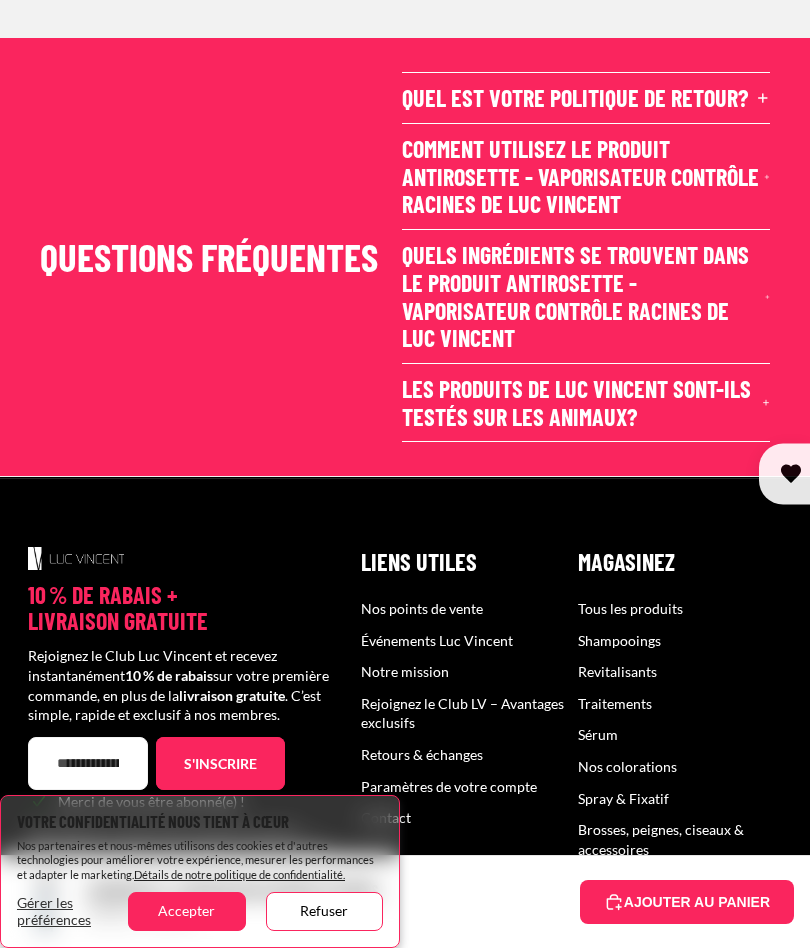 select on "**********" 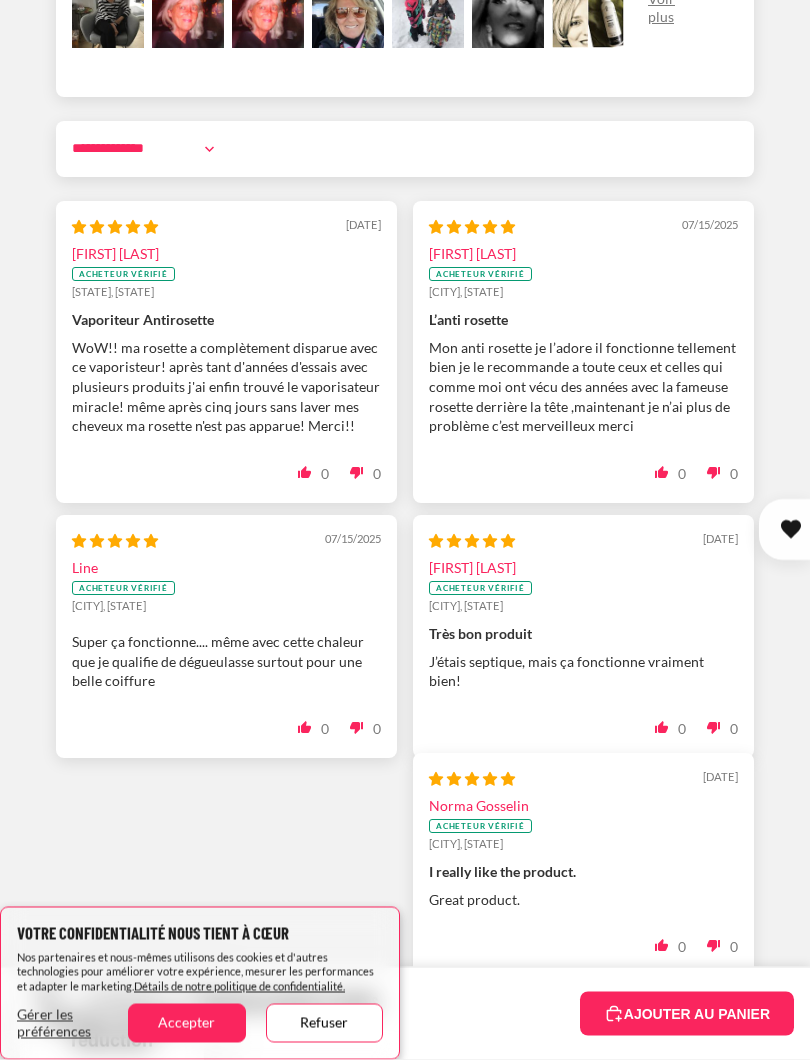 scroll, scrollTop: 4940, scrollLeft: 0, axis: vertical 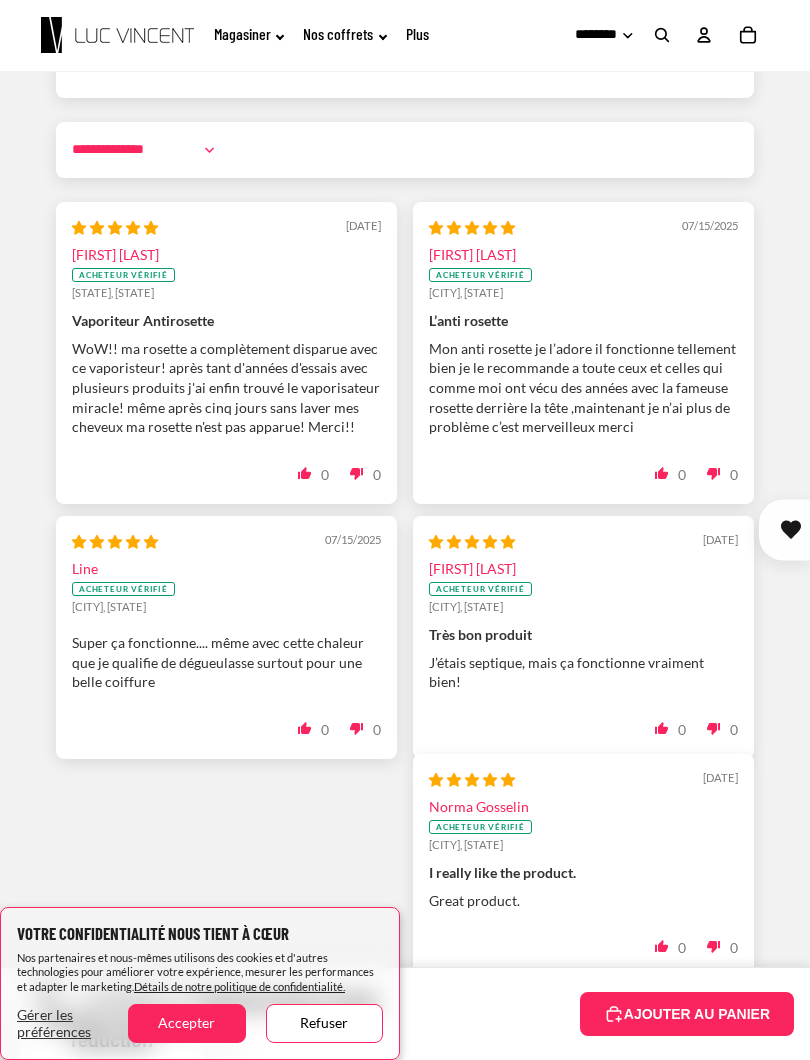 click on "Accepter" at bounding box center (186, 1023) 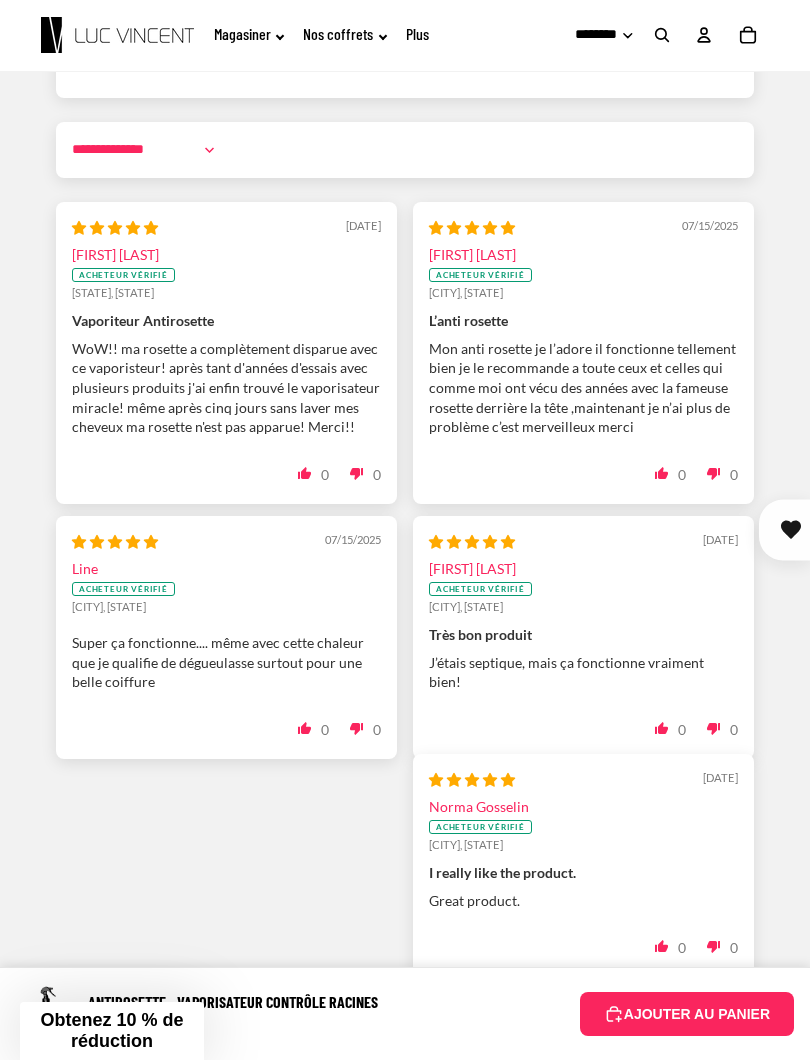 click on "AJOUTER AU PANIER" at bounding box center [687, 1014] 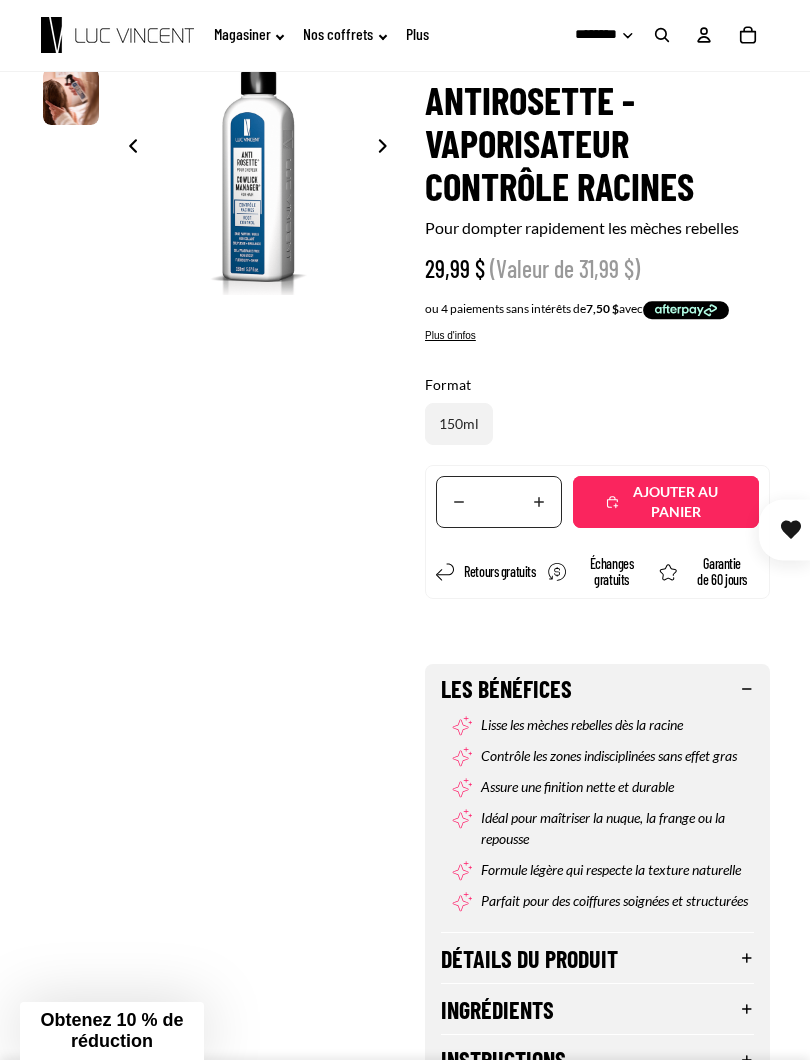 scroll, scrollTop: 163, scrollLeft: 0, axis: vertical 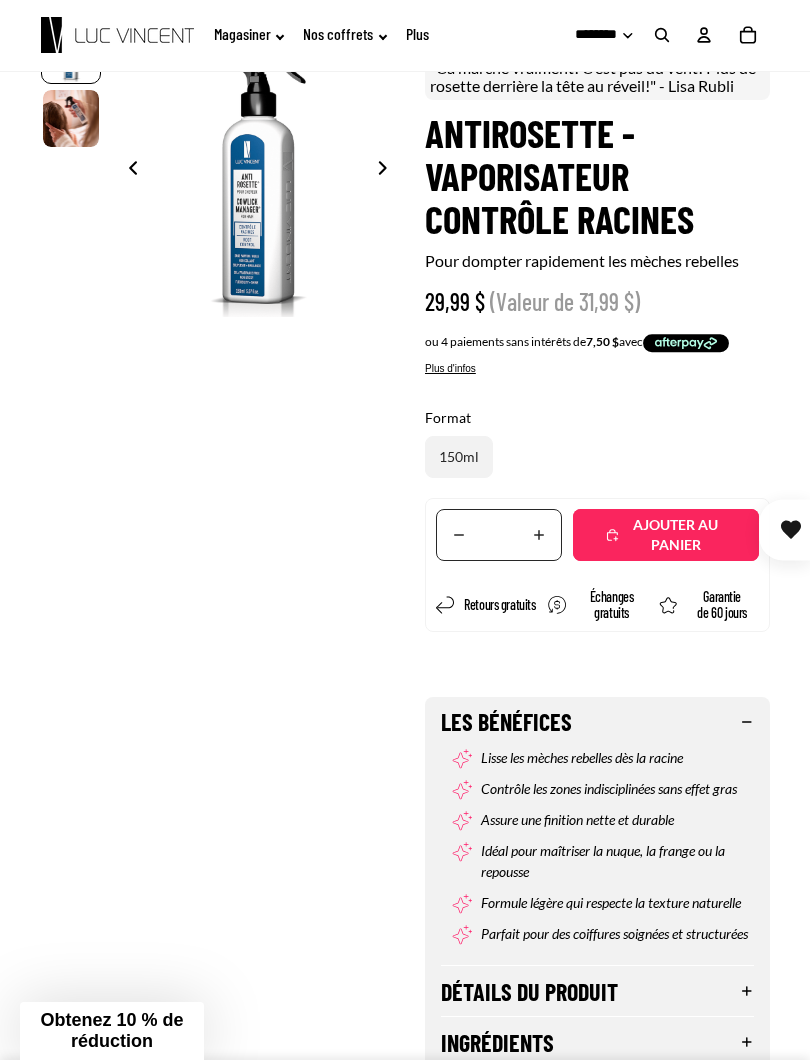 click on "Ajouté" at bounding box center [676, 535] 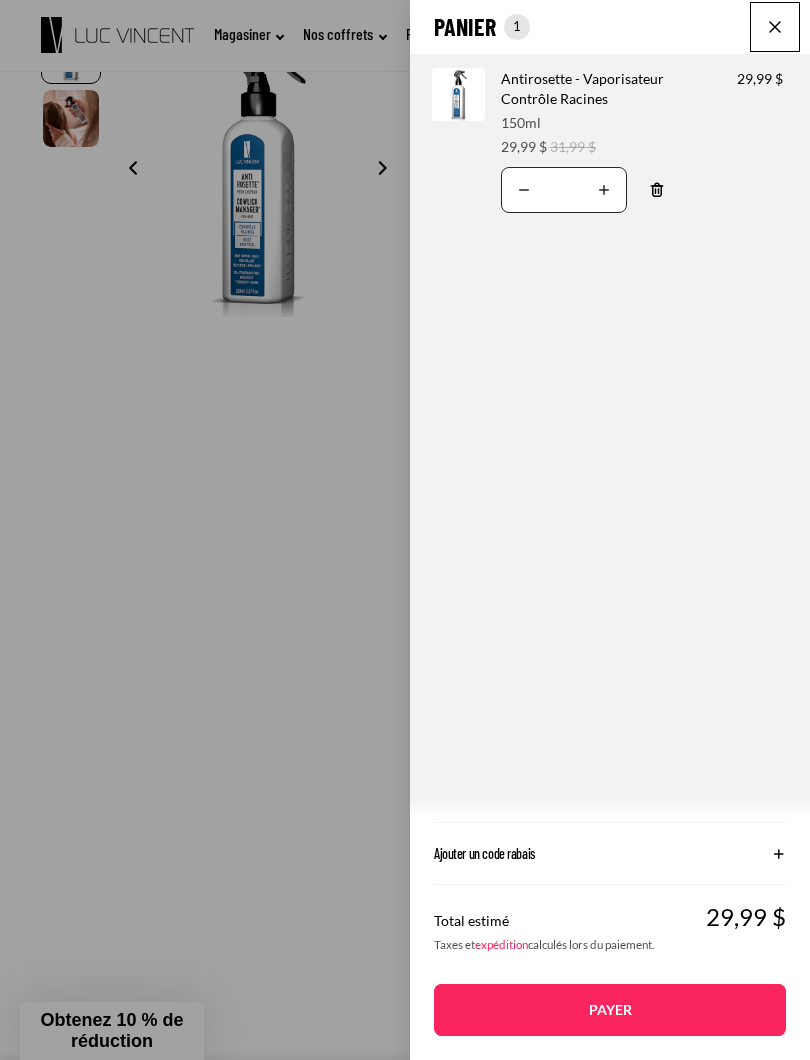 click on "Ajouter un code rabais
Appliquer un code de réduction
Appliquer
Le code de réduction ne peut pas être appliqué à votre panier
Les réductions d'expédition sont affichées à la commande après avoir ajouté une adresse
Total estimé
29,99 $
Taxes et  expédition  calculés lors du paiement.
Payer" 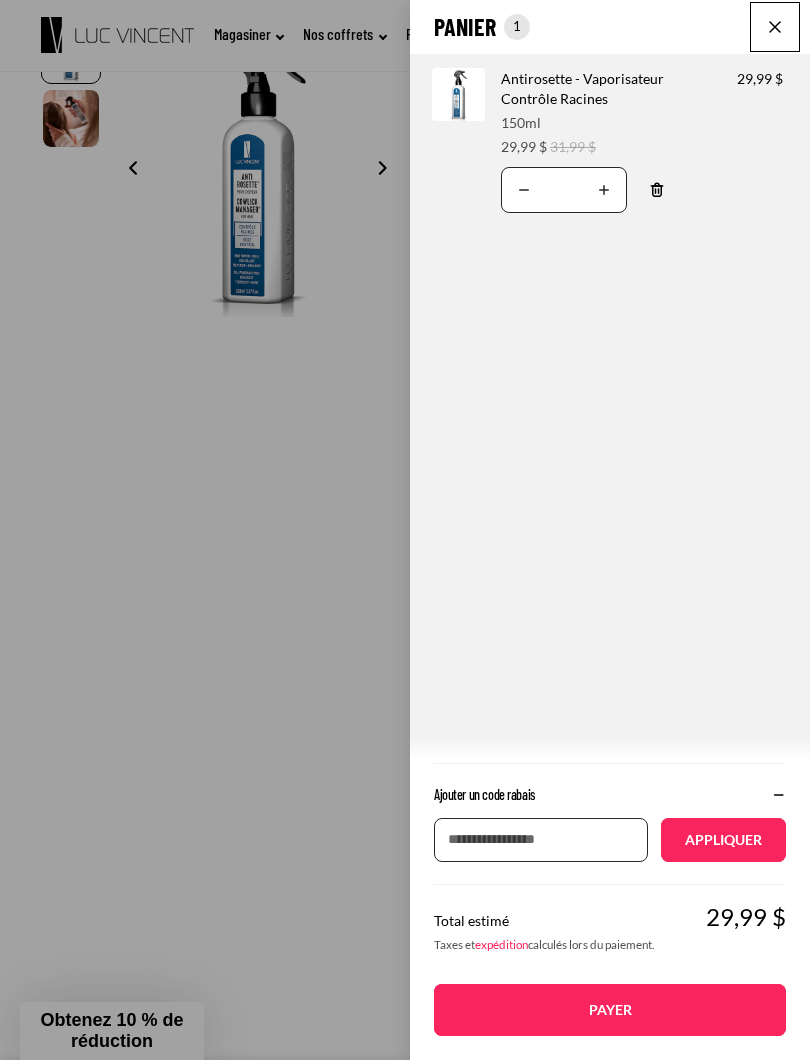 click on "Panier
Nombre total d'articles dans le panier: 1
1
1
Total du panier
29,99CAD
Image de produit
Informations sur le produit
Quantité
Nombre total de produits
Antirosette - Vaporisateur Contrôle Racines
Format: 150ml 29,99 $" 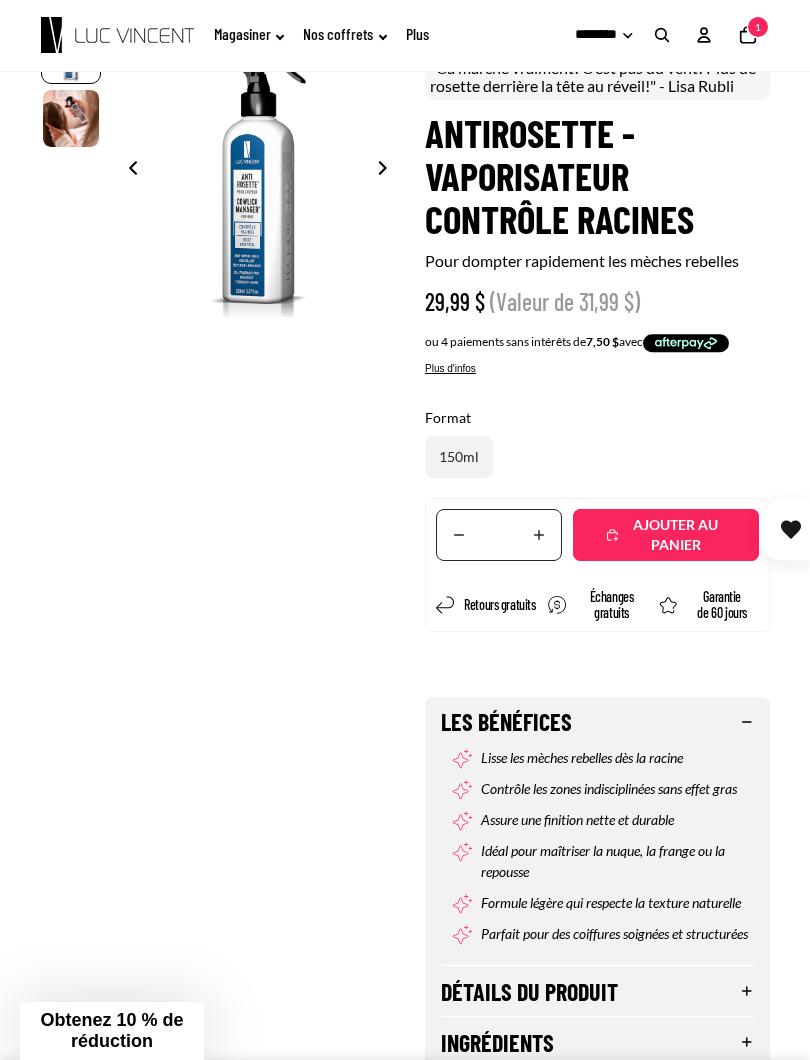 click on "Ajouté" at bounding box center [666, 535] 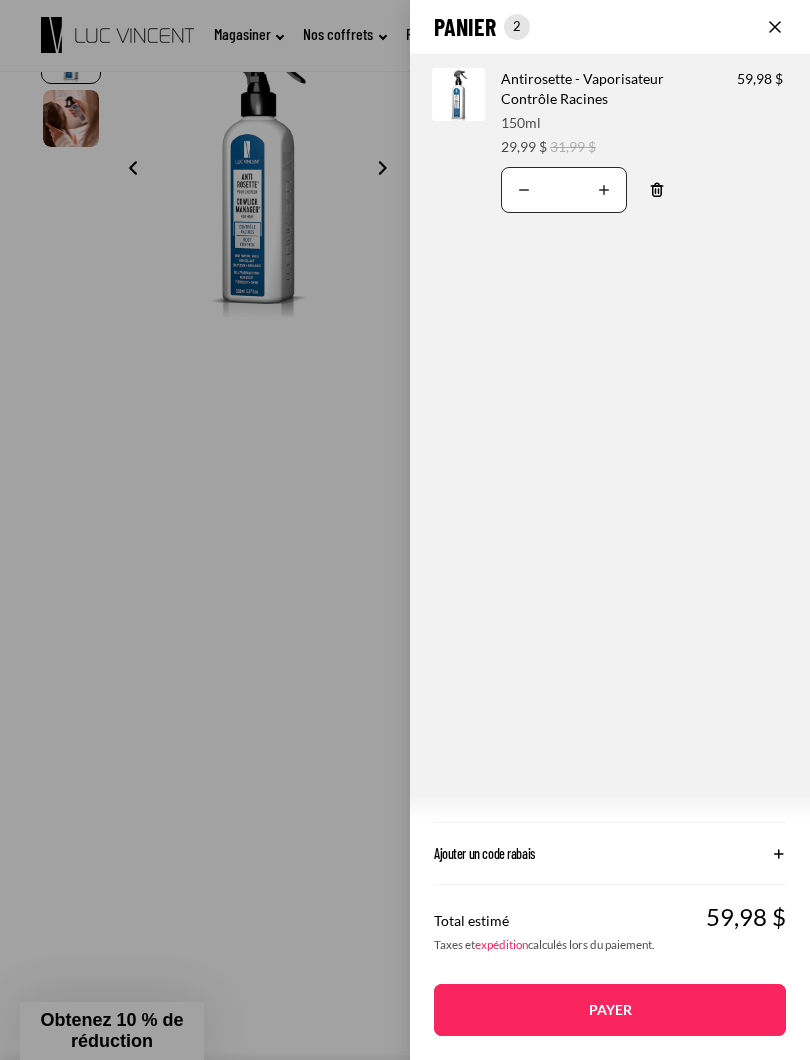 click on "Translation missing: fr.accessibility.increase_quantity" at bounding box center (604, 190) 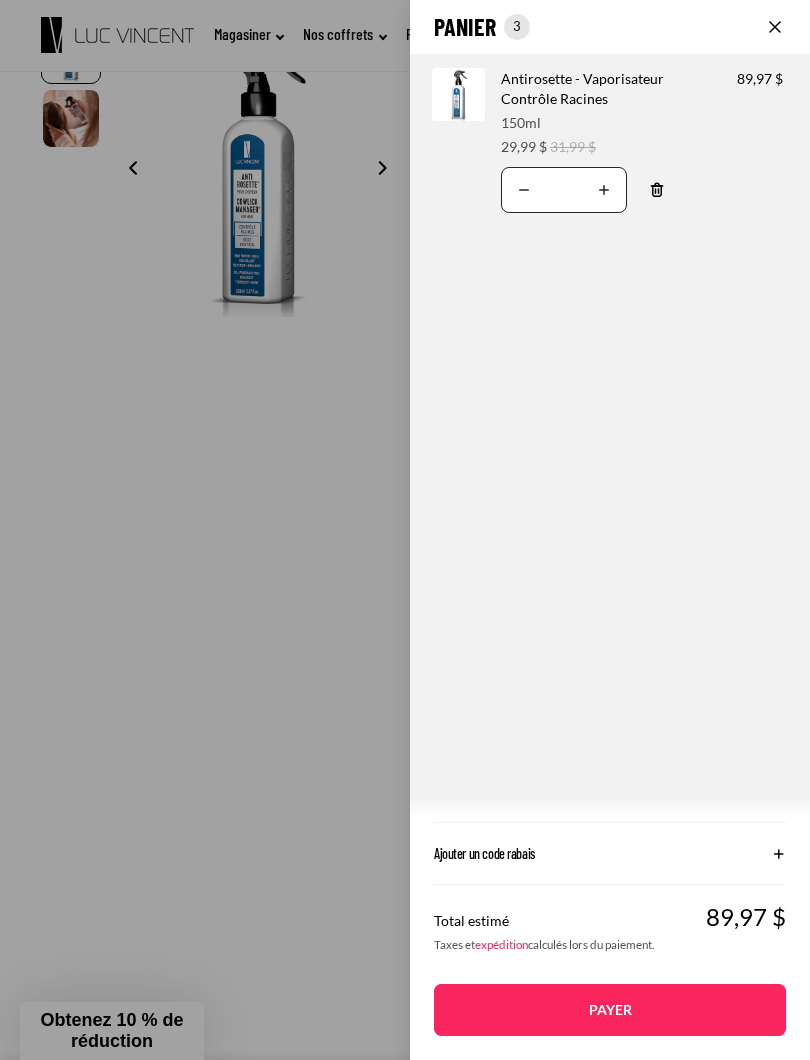 click on "Translation missing: fr.accessibility.decrease_quantity" at bounding box center [524, 190] 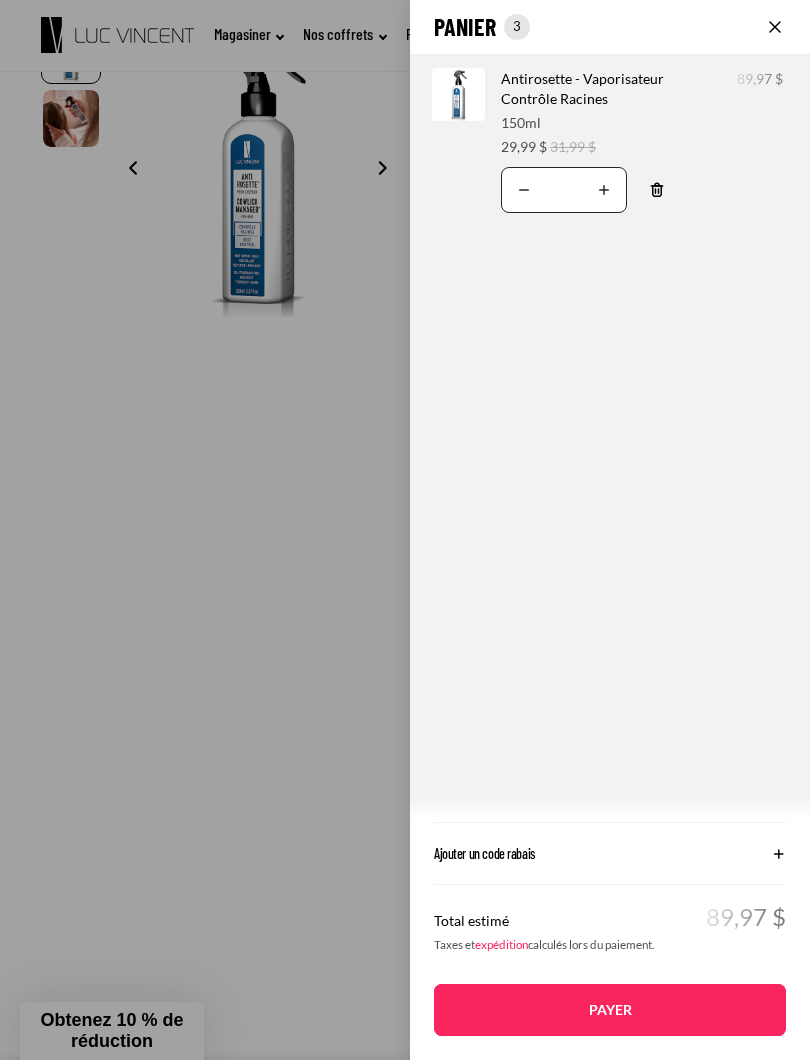 click on "Panier
Nombre total d'articles dans le panier: 3
3
3
Total du panier
89,97CAD
Image de produit
Informations sur le produit
Quantité
Nombre total de produits
Antirosette - Vaporisateur Contrôle Racines
Format: 150ml Prix promotionnel" 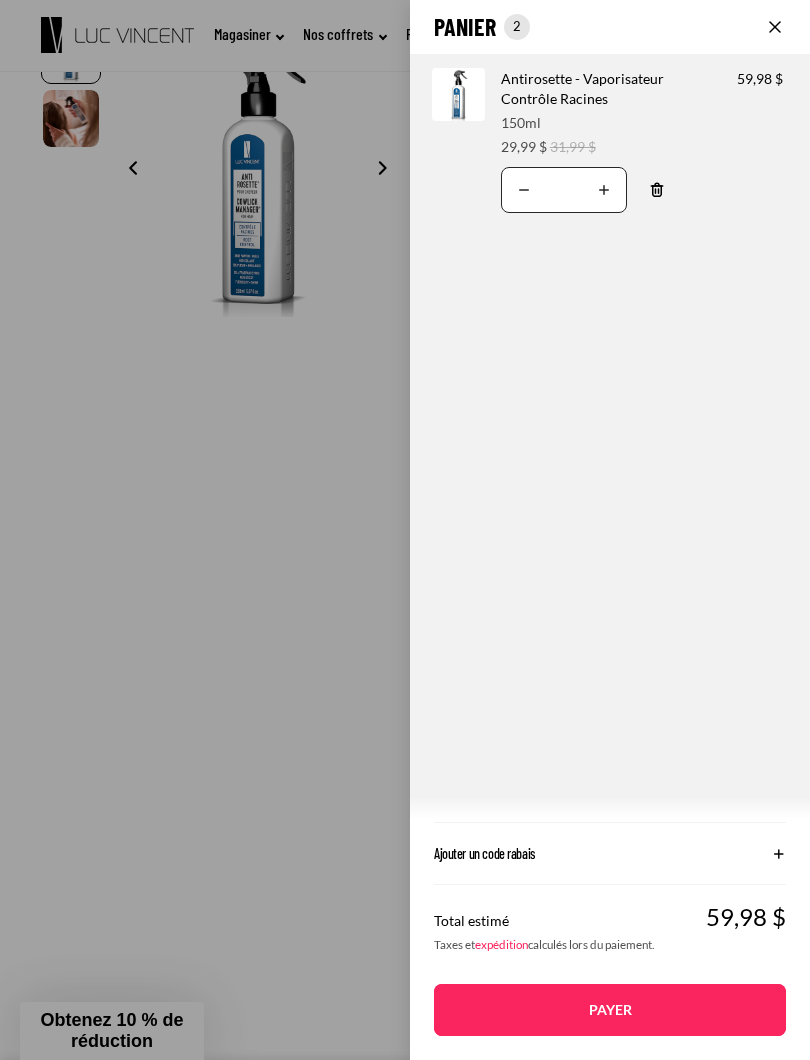 click on "Translation missing: fr.accessibility.decrease_quantity" at bounding box center (524, 190) 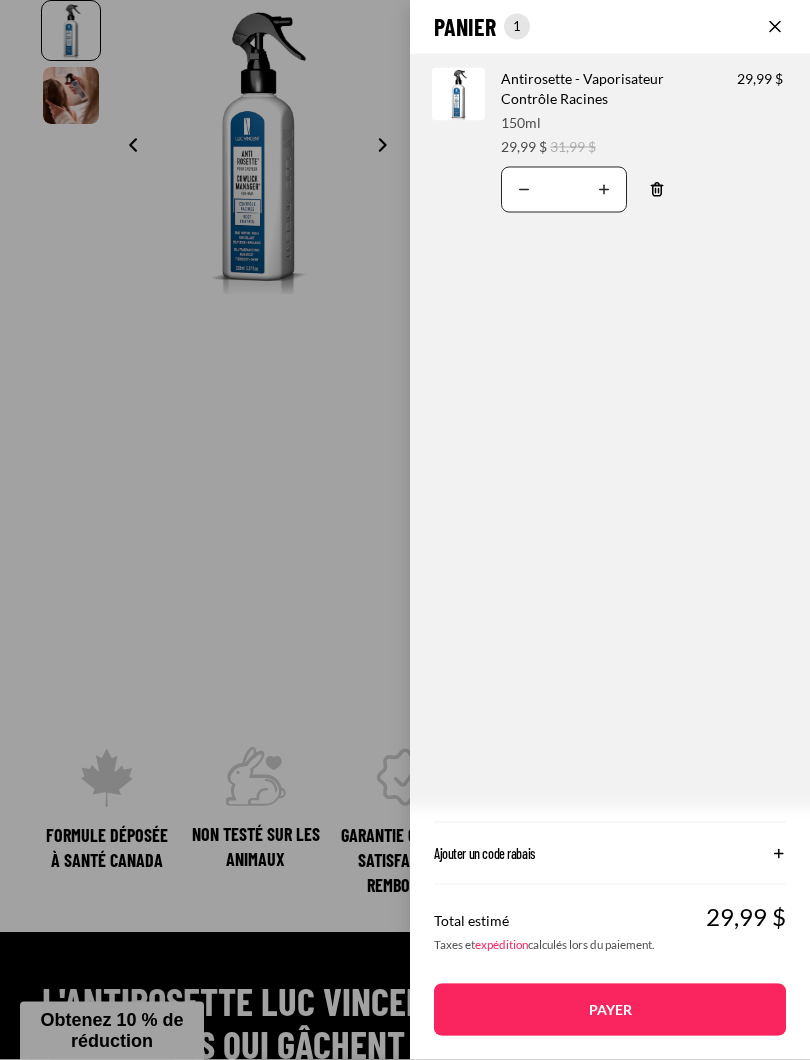 scroll, scrollTop: 624, scrollLeft: 0, axis: vertical 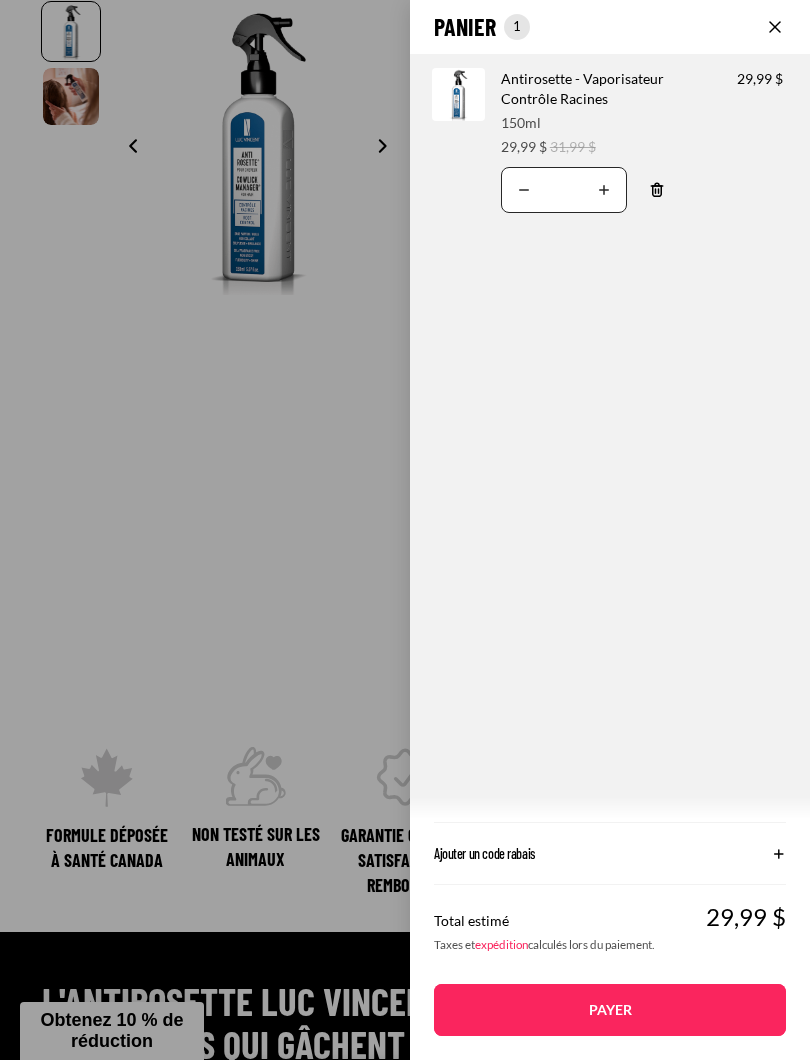 click on "Payer" at bounding box center (610, 1010) 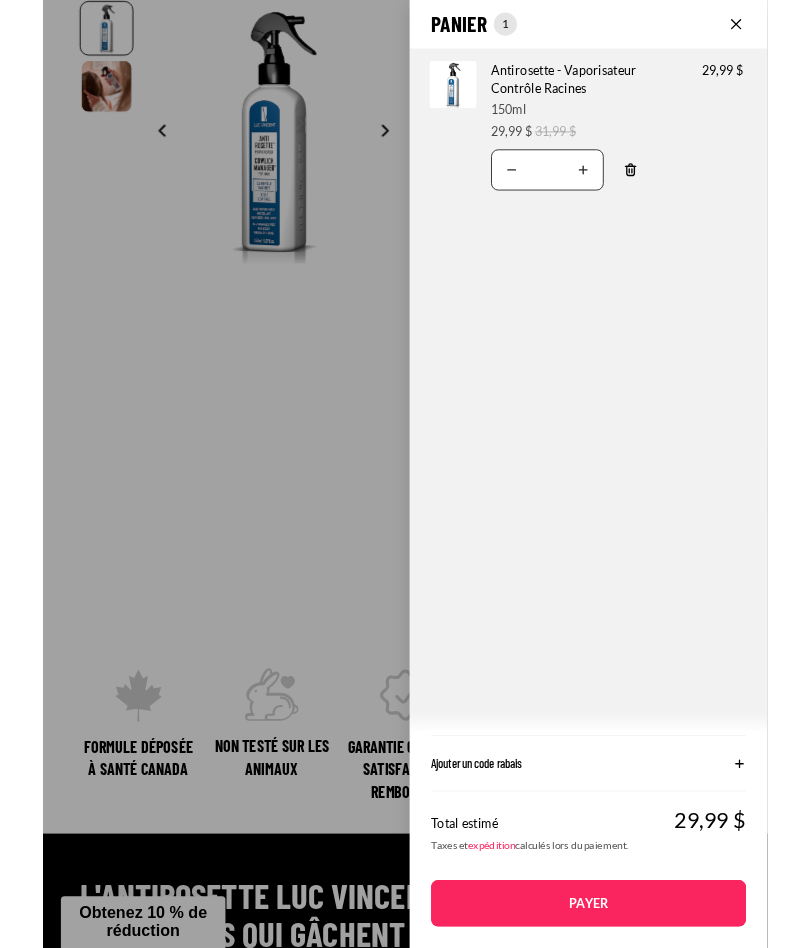scroll, scrollTop: 680, scrollLeft: 0, axis: vertical 